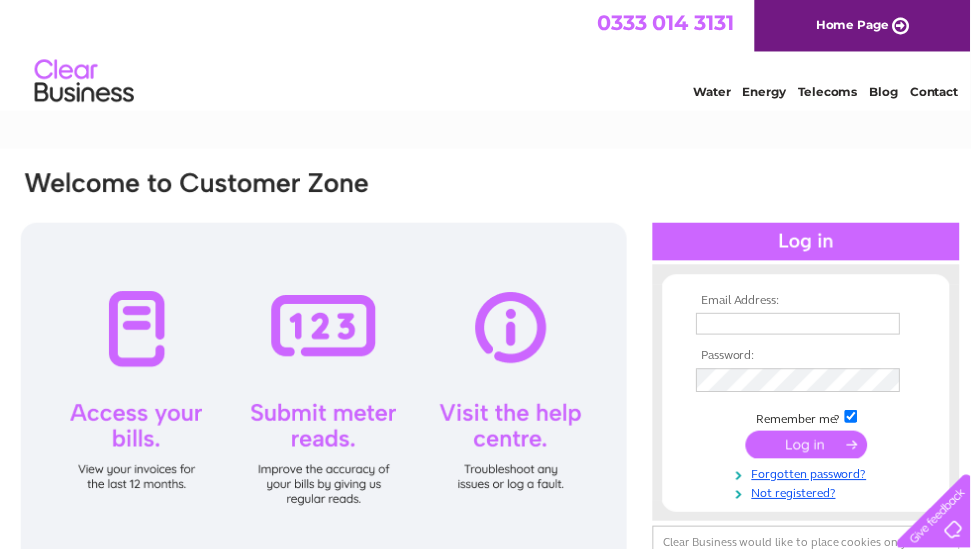 scroll, scrollTop: 0, scrollLeft: 0, axis: both 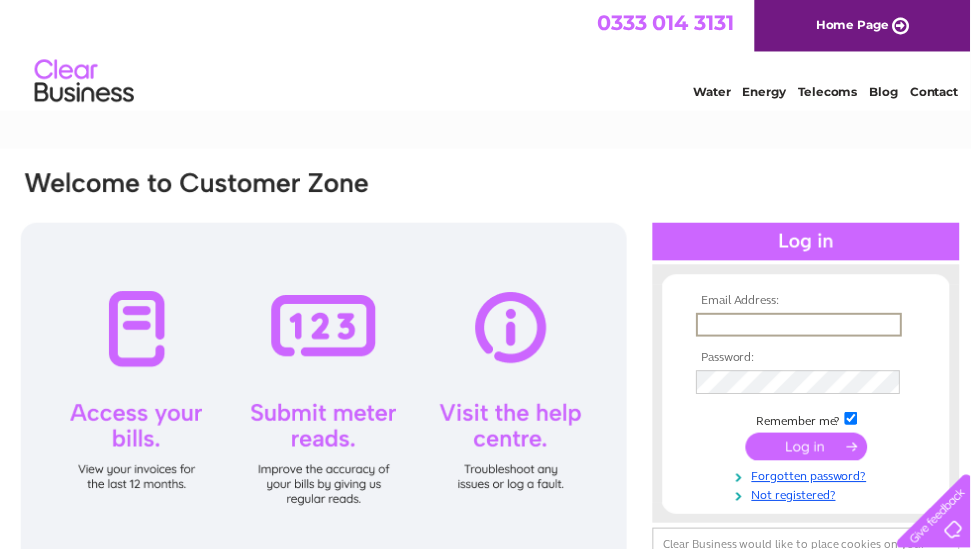 click at bounding box center (807, 328) 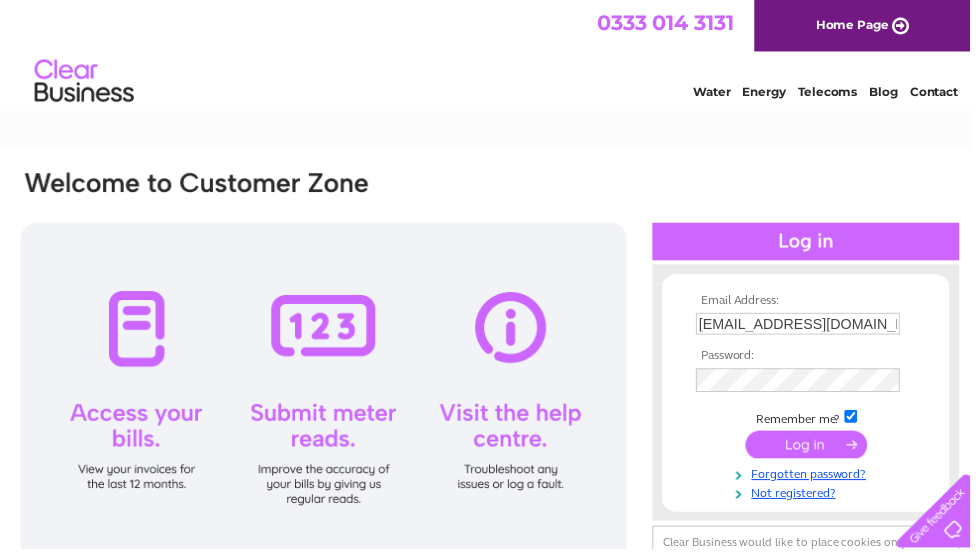 click at bounding box center [814, 449] 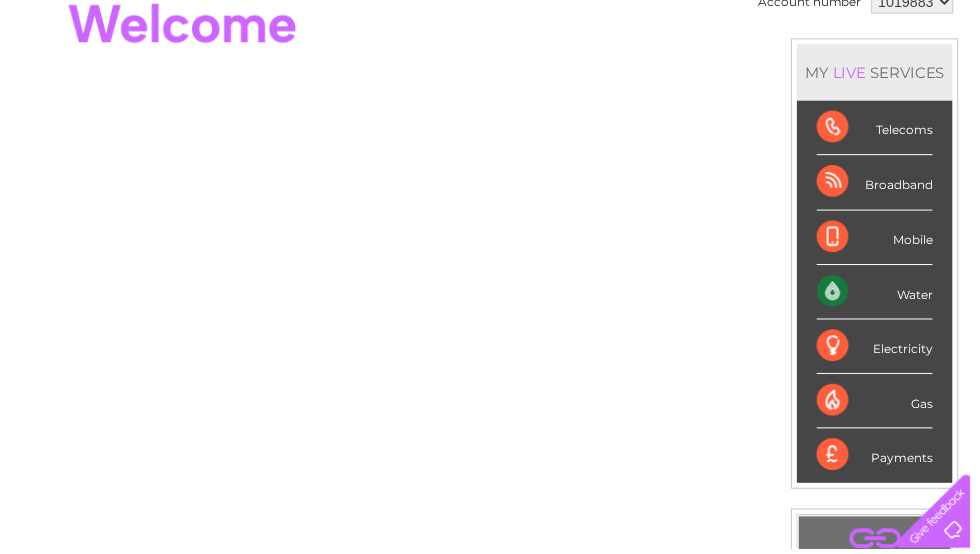scroll, scrollTop: 224, scrollLeft: 0, axis: vertical 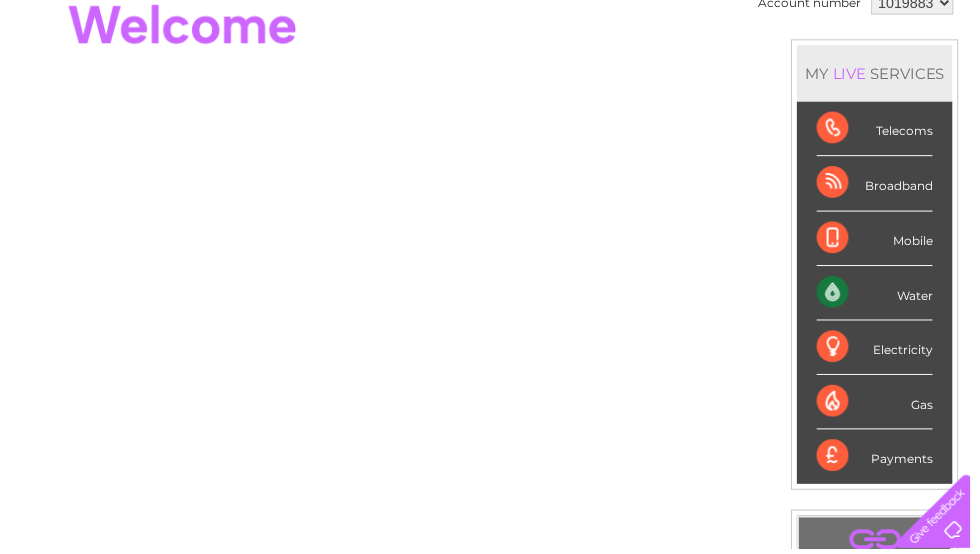 click on "Electricity" at bounding box center [883, 350] 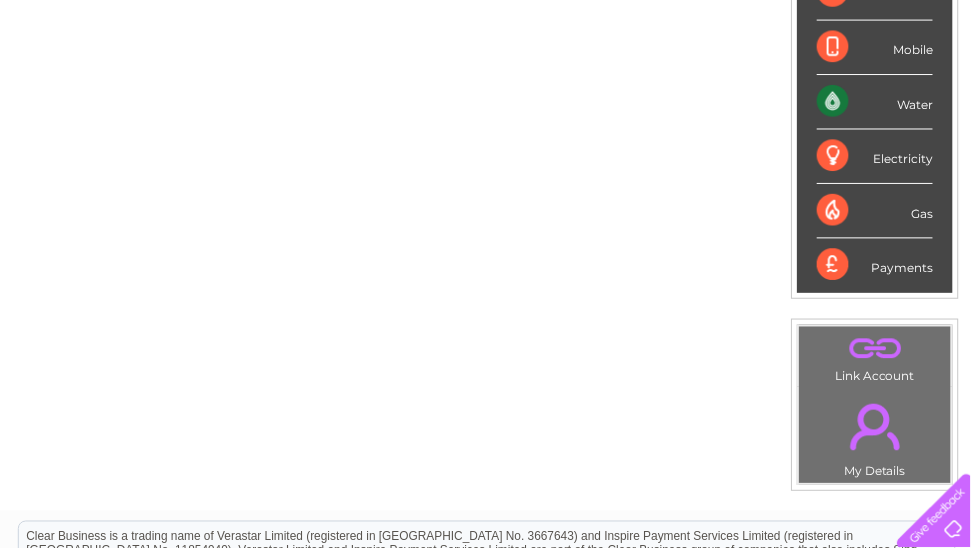 scroll, scrollTop: 507, scrollLeft: 0, axis: vertical 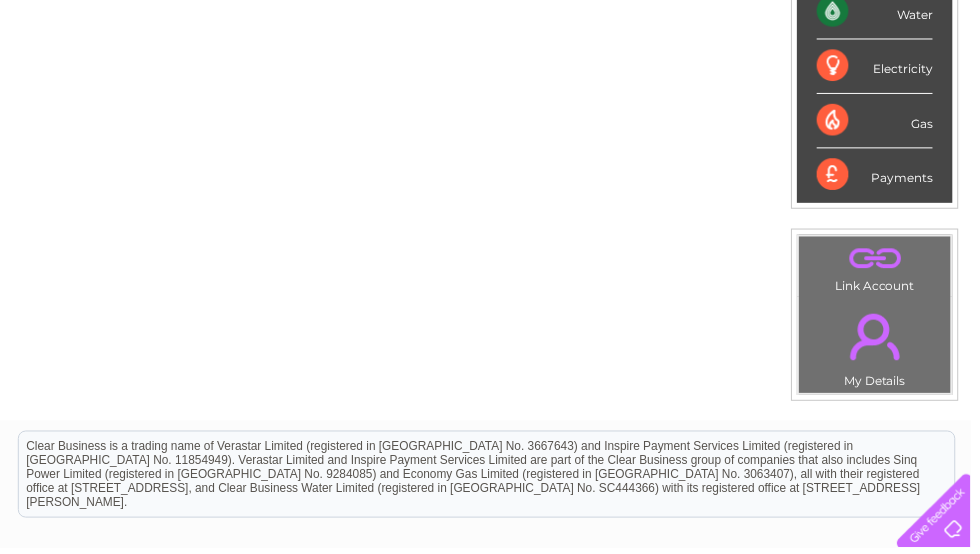 click on "." at bounding box center [883, 340] 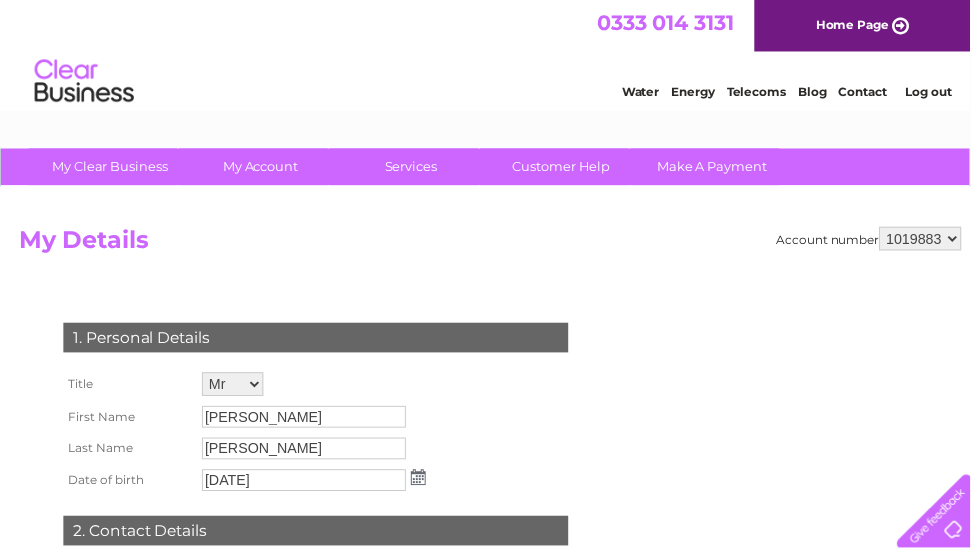 scroll, scrollTop: 0, scrollLeft: 0, axis: both 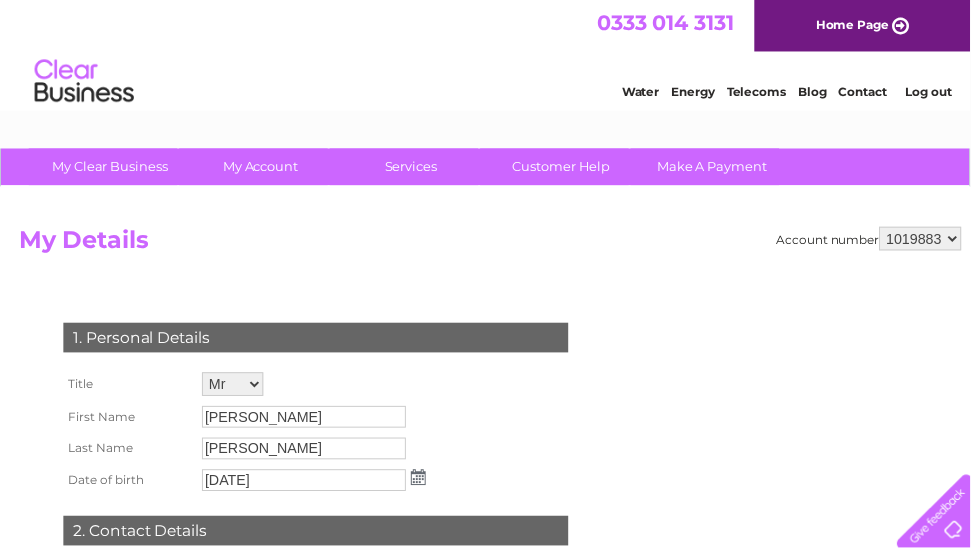 click on "1. Personal Details
Title
Mr
Mrs
Ms
Miss
Dr
Rev
Prof
Other
First Name
[PERSON_NAME]
Last Name
[PERSON_NAME]
Date of birth
[DATE]" at bounding box center [323, 520] 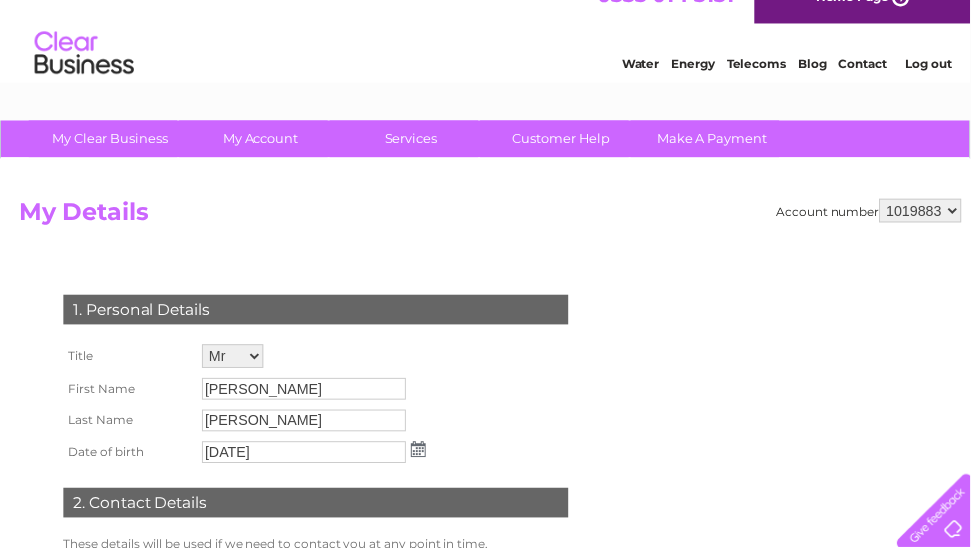 scroll, scrollTop: 0, scrollLeft: 0, axis: both 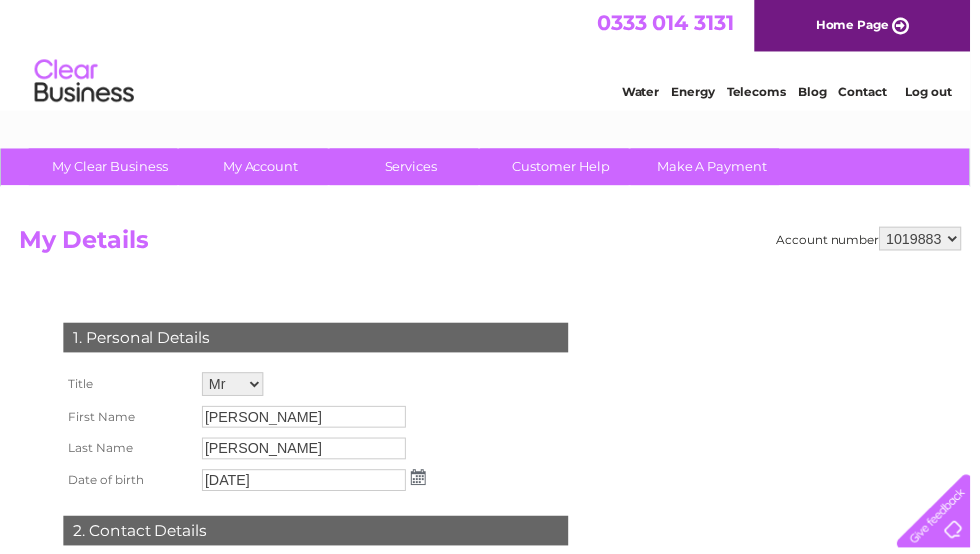 click on "Water" at bounding box center [647, 92] 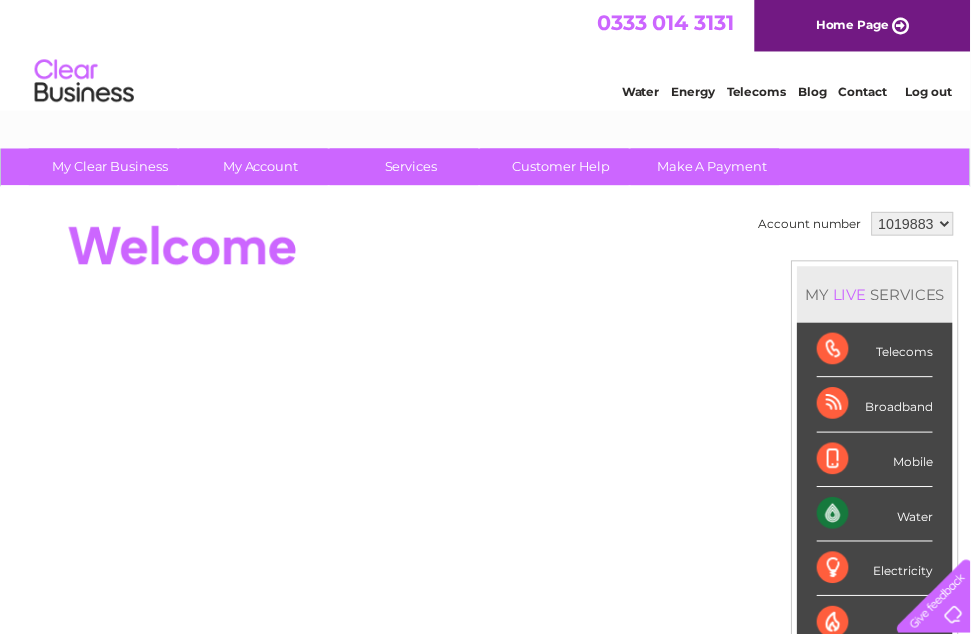 scroll, scrollTop: 0, scrollLeft: 0, axis: both 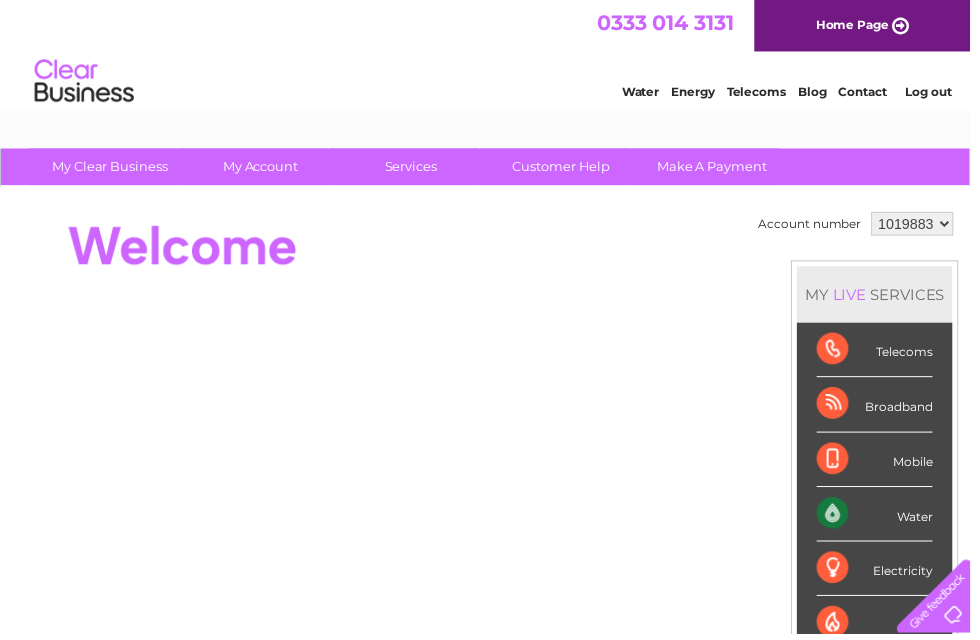 click on "Energy" at bounding box center [700, 92] 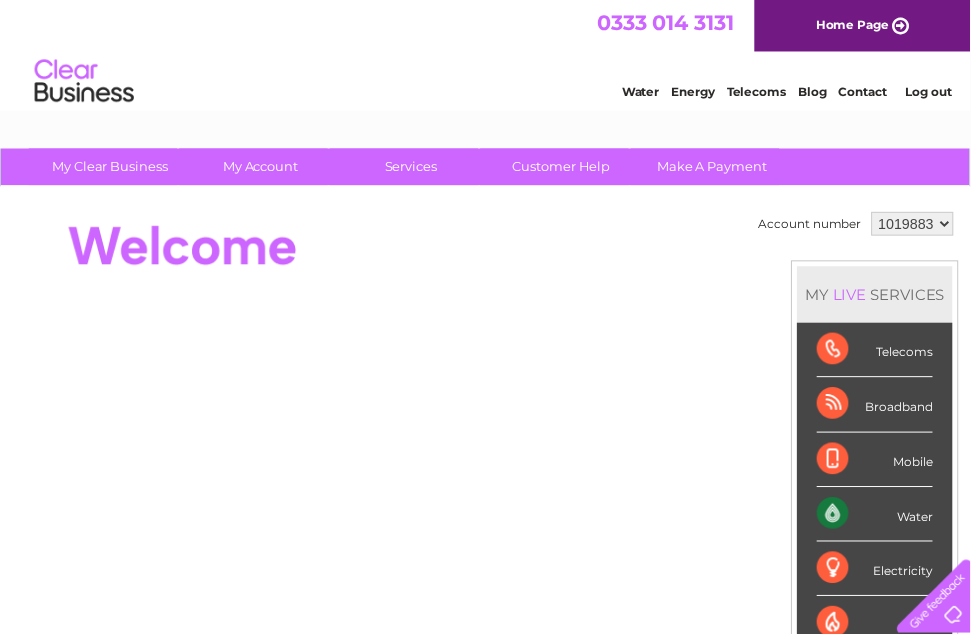 scroll, scrollTop: 0, scrollLeft: 0, axis: both 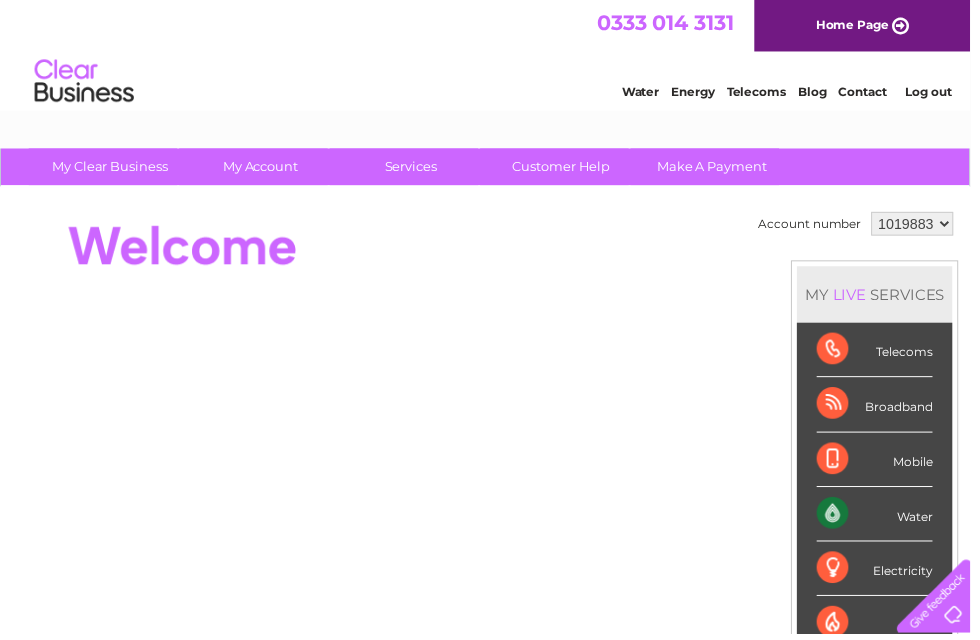 click on "Telecoms" at bounding box center (764, 92) 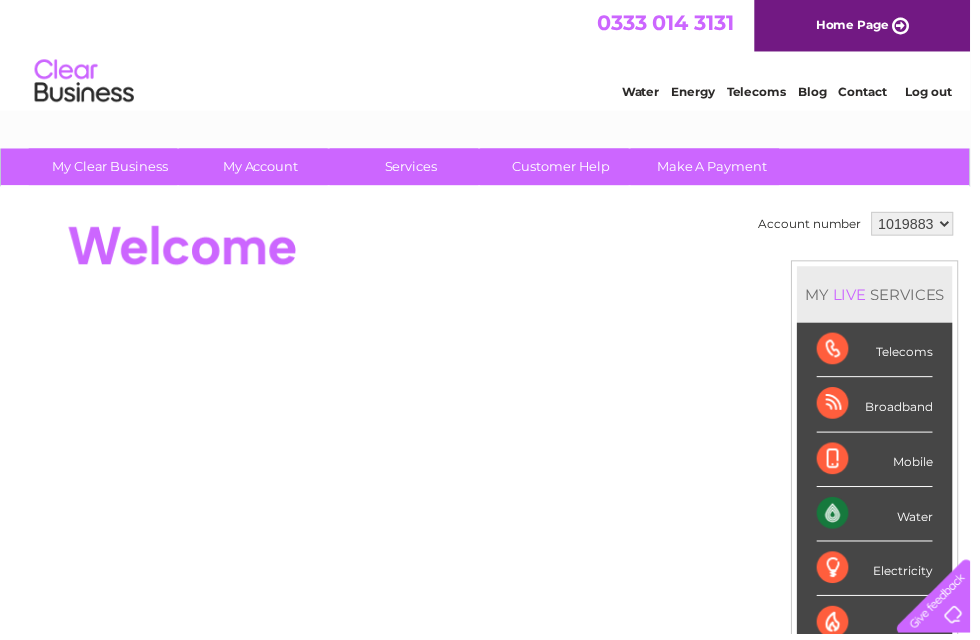 scroll, scrollTop: 0, scrollLeft: 0, axis: both 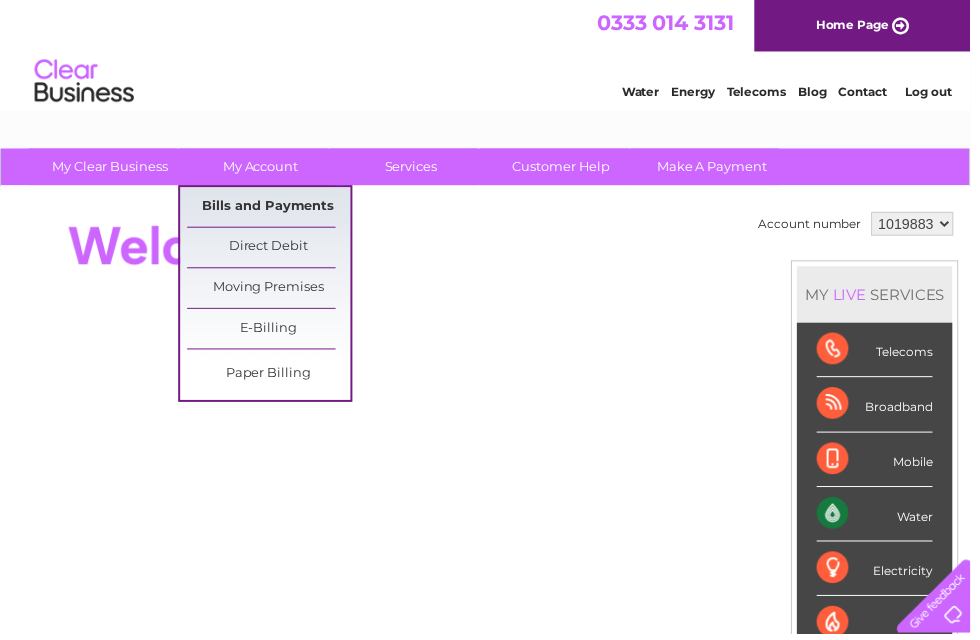 click on "Bills and Payments" at bounding box center (271, 209) 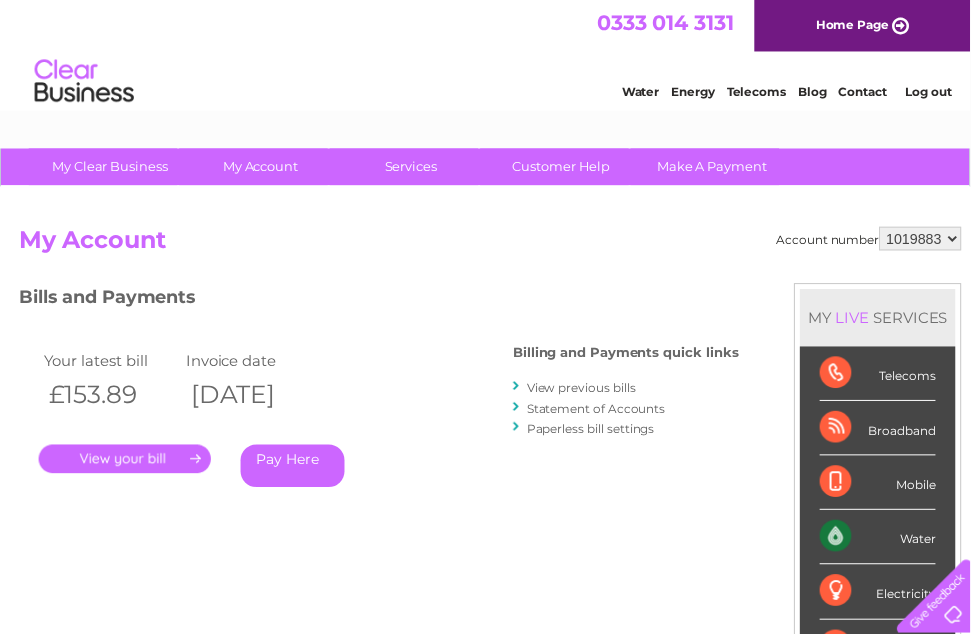 scroll, scrollTop: 0, scrollLeft: 0, axis: both 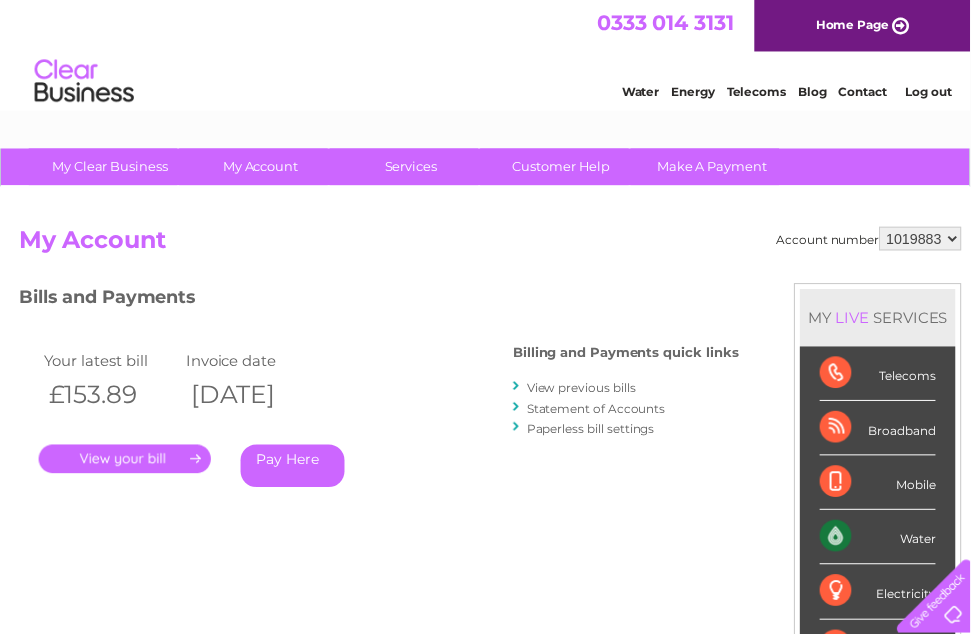 click on "." at bounding box center (126, 463) 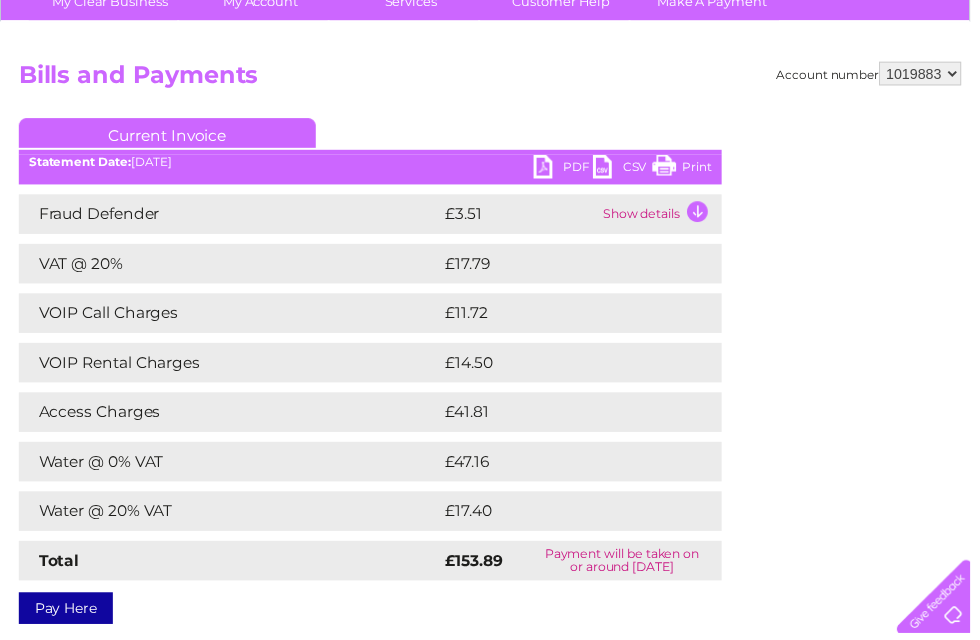 scroll, scrollTop: 158, scrollLeft: 0, axis: vertical 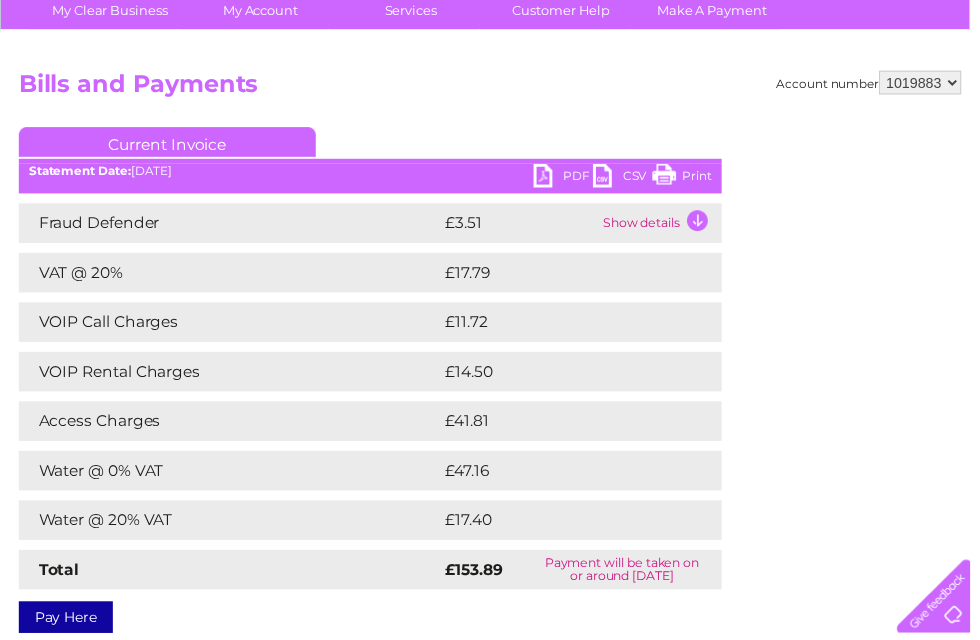 click on "Print" at bounding box center (689, 179) 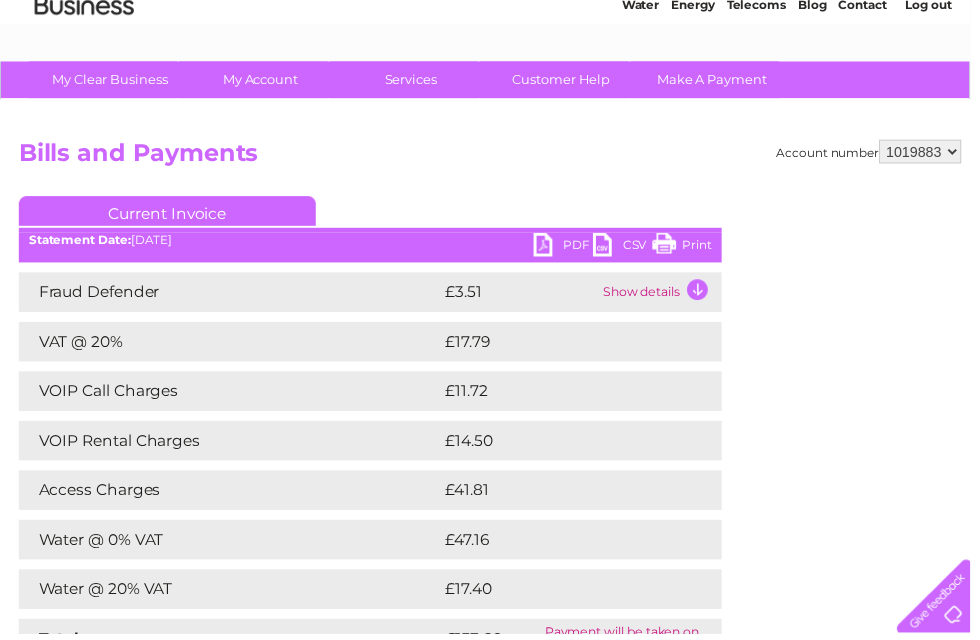 scroll, scrollTop: 0, scrollLeft: 0, axis: both 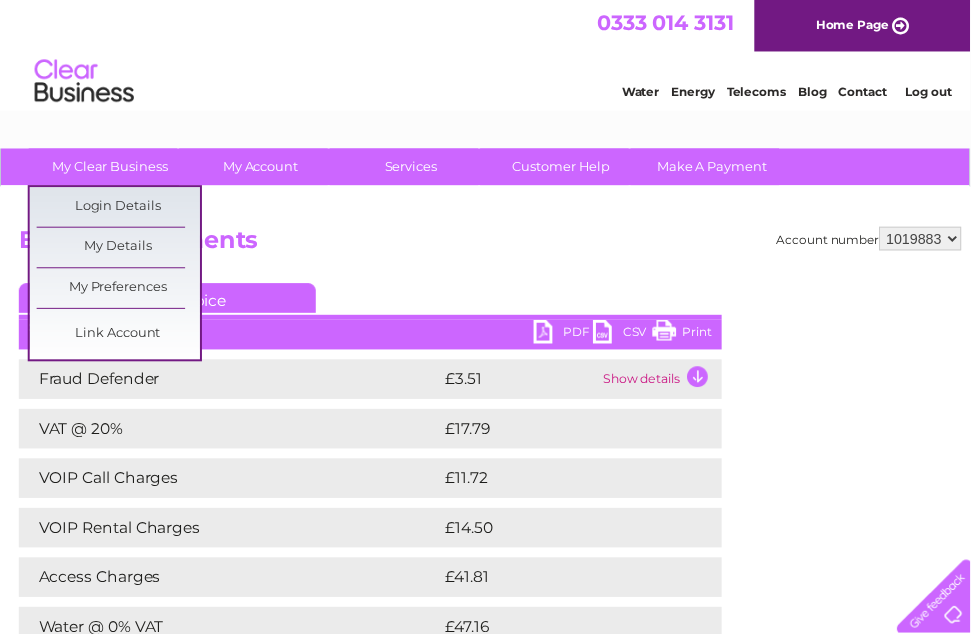 click on "Bills and Payments" at bounding box center [495, 248] 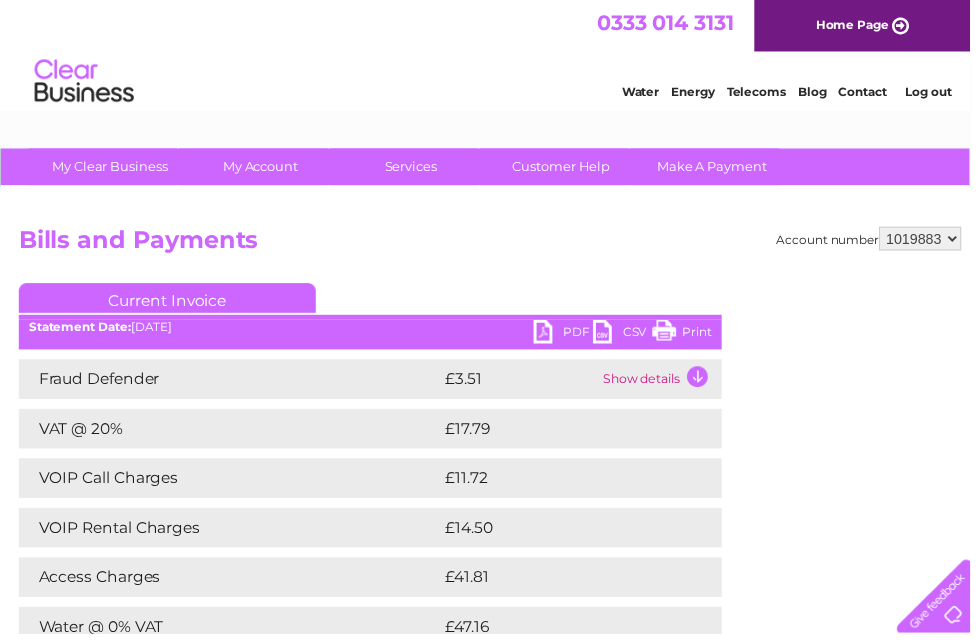 click on "Current Invoice" at bounding box center [169, 301] 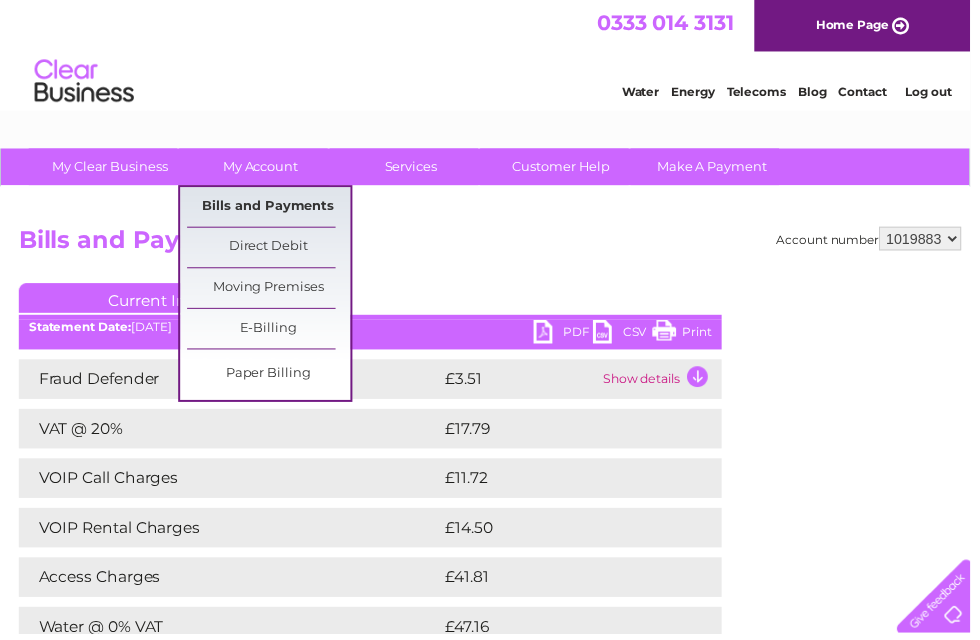click on "Bills and Payments" at bounding box center [271, 209] 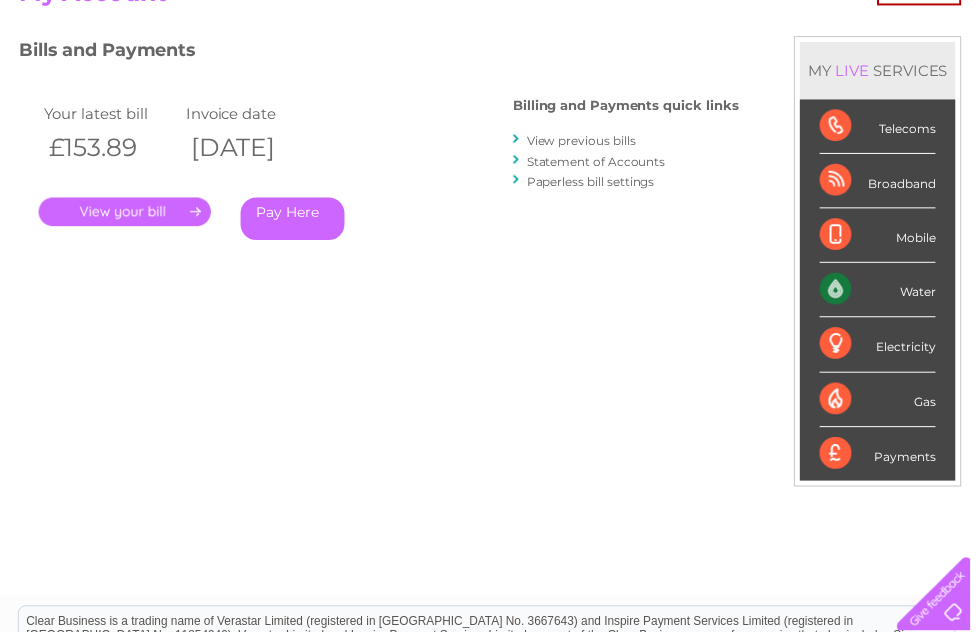 scroll, scrollTop: 248, scrollLeft: 0, axis: vertical 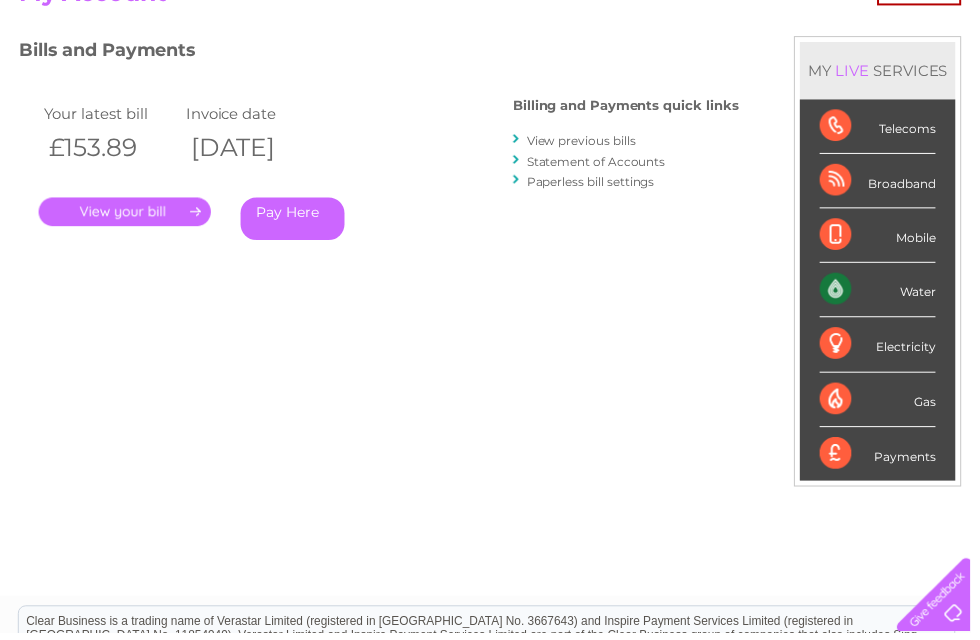 click on "View previous bills" at bounding box center (587, 143) 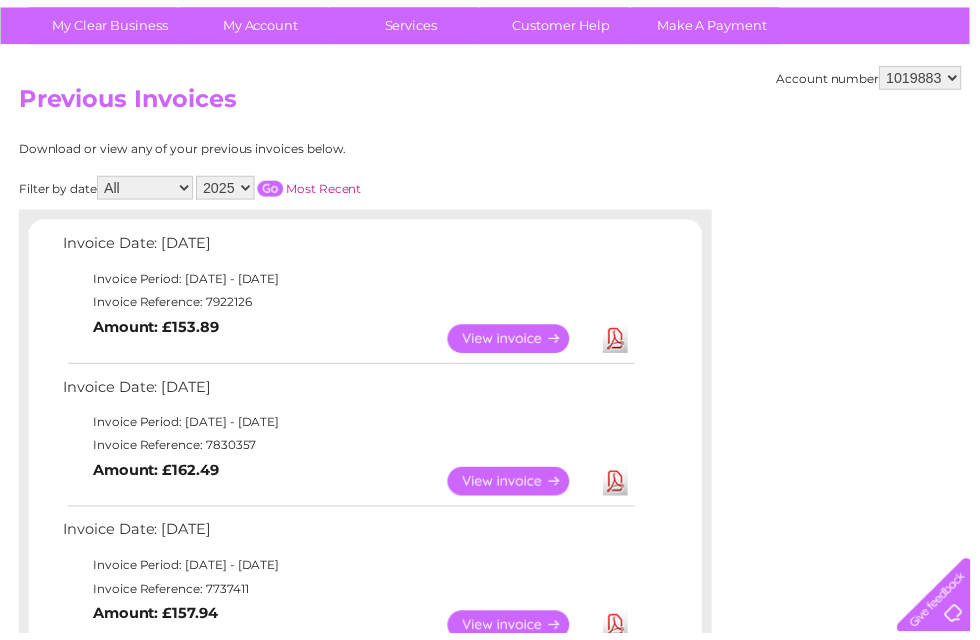 scroll, scrollTop: 144, scrollLeft: 0, axis: vertical 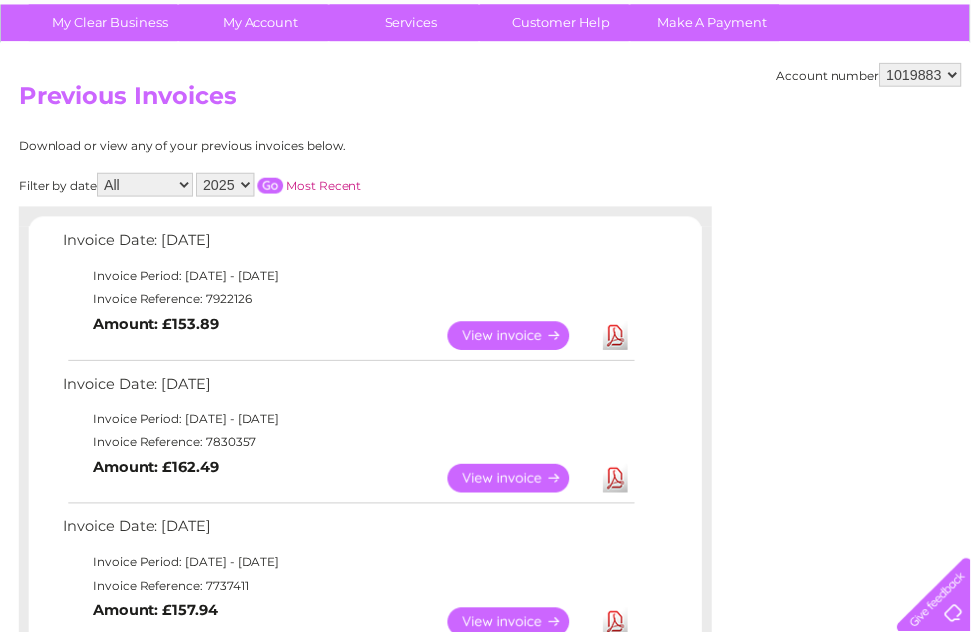 click on "View" at bounding box center (525, 484) 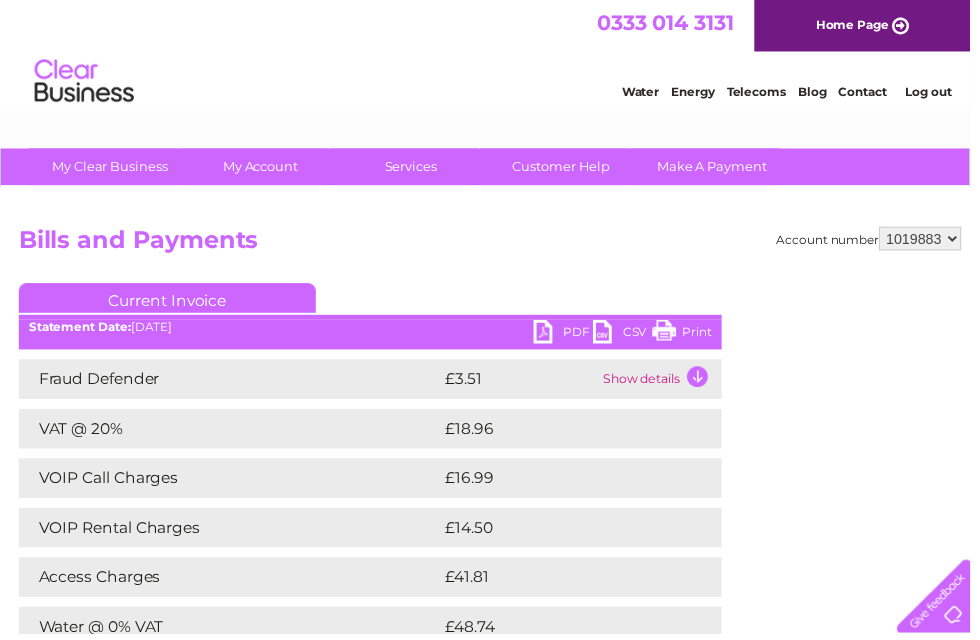 scroll, scrollTop: 0, scrollLeft: 0, axis: both 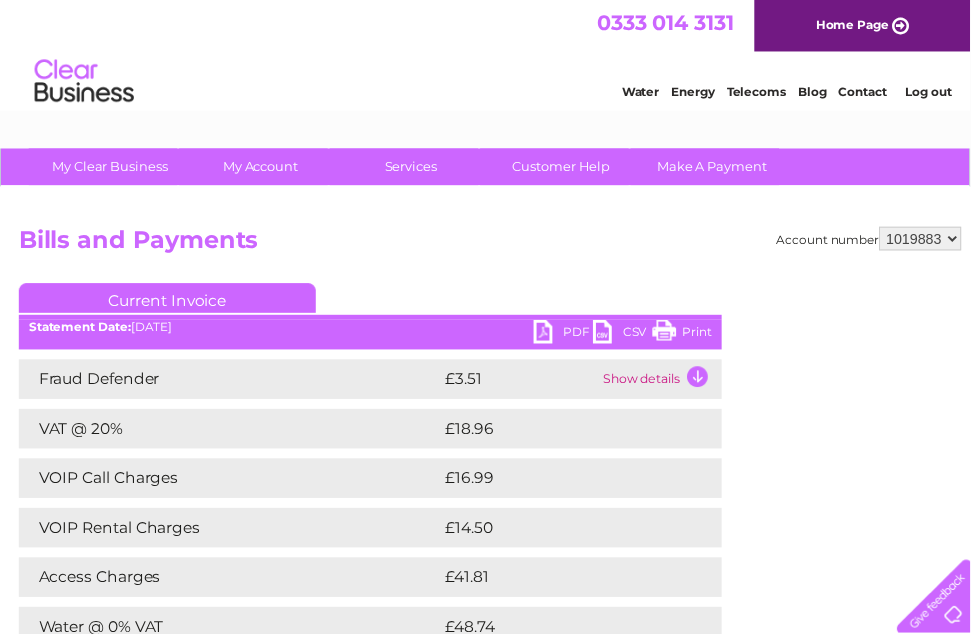 click on "PDF" at bounding box center [569, 337] 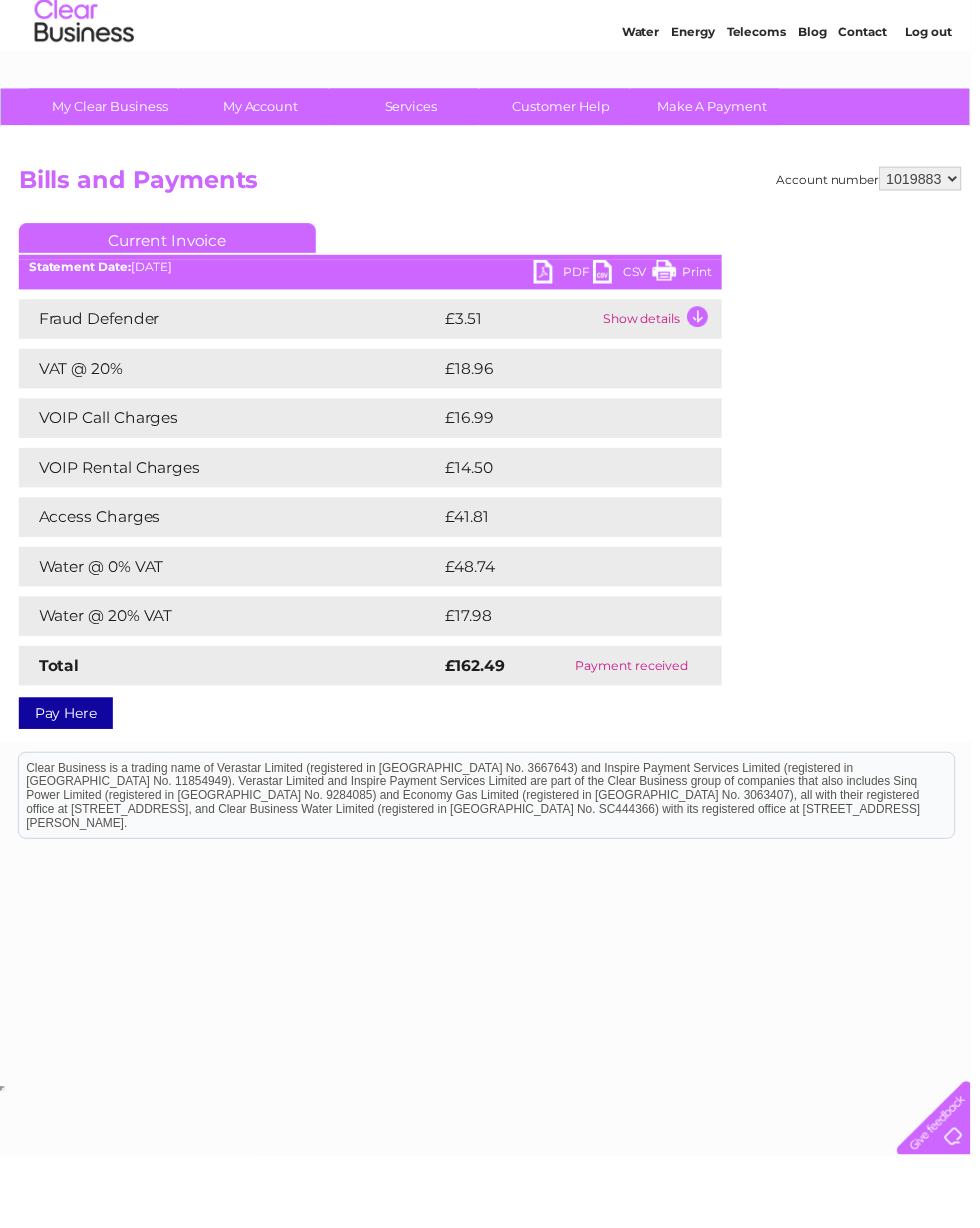 scroll, scrollTop: 0, scrollLeft: 0, axis: both 